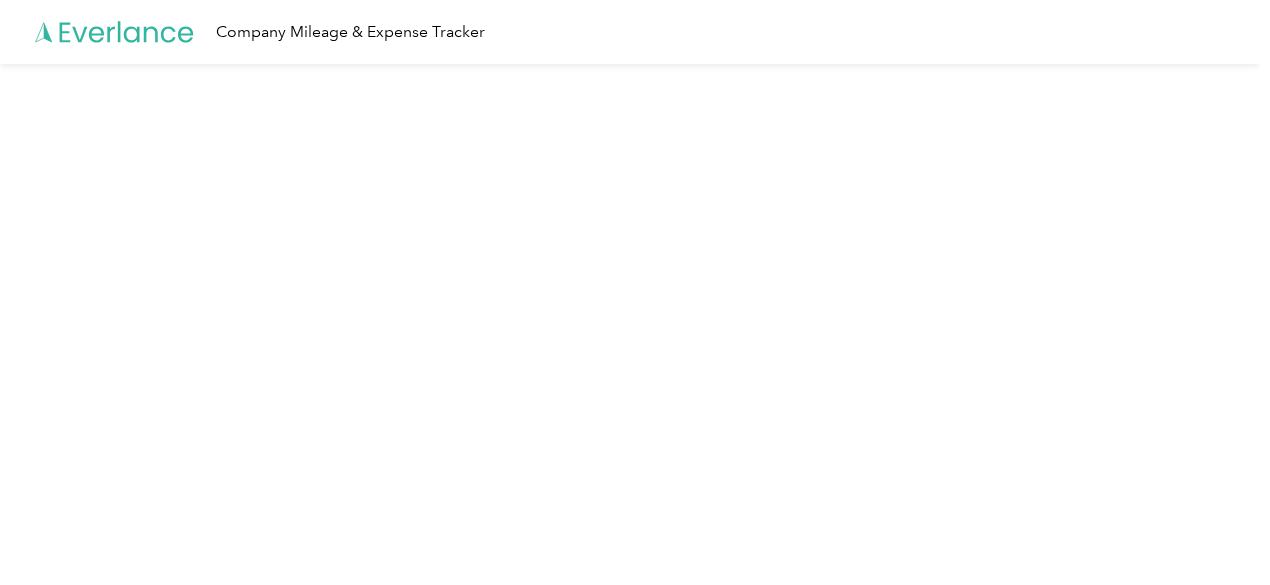 scroll, scrollTop: 0, scrollLeft: 0, axis: both 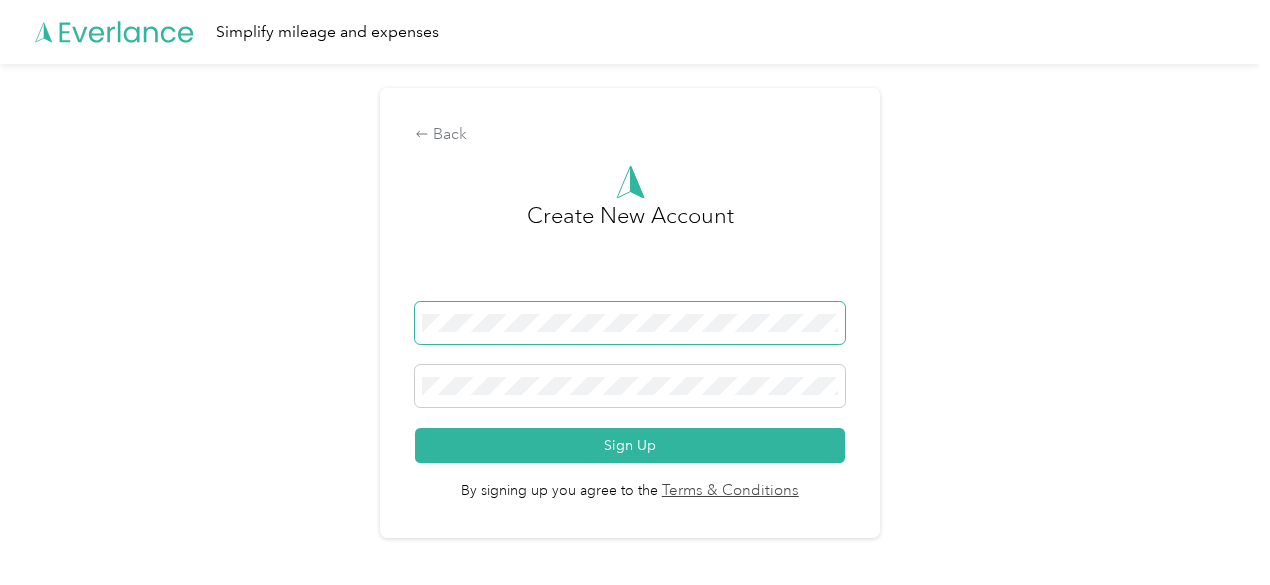 click at bounding box center [630, 323] 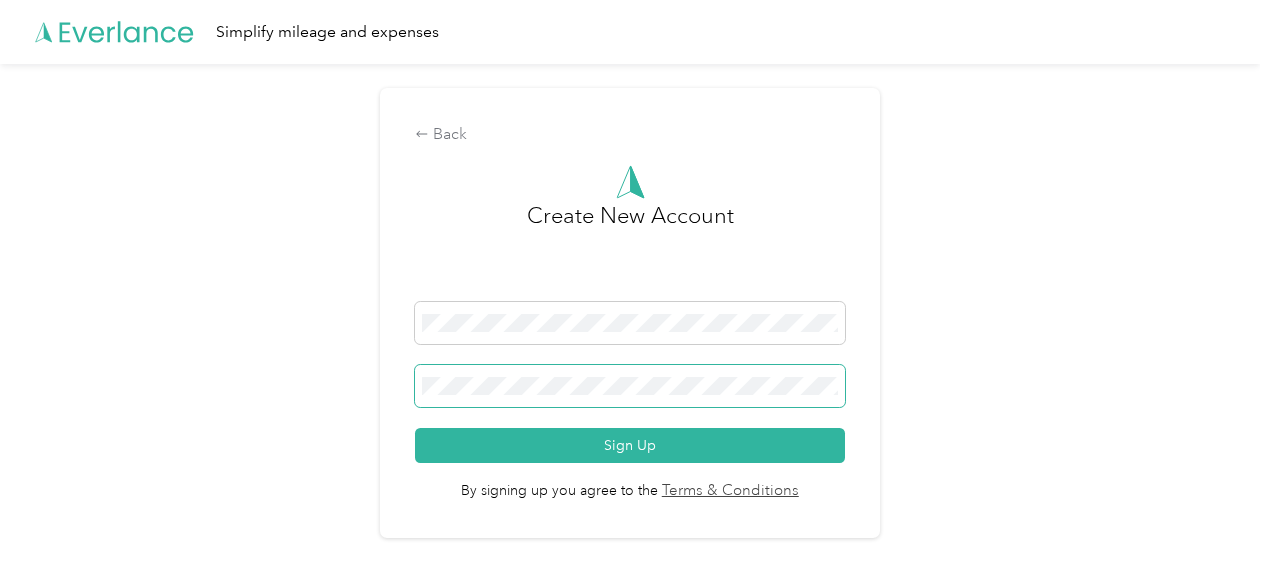 click at bounding box center [630, 386] 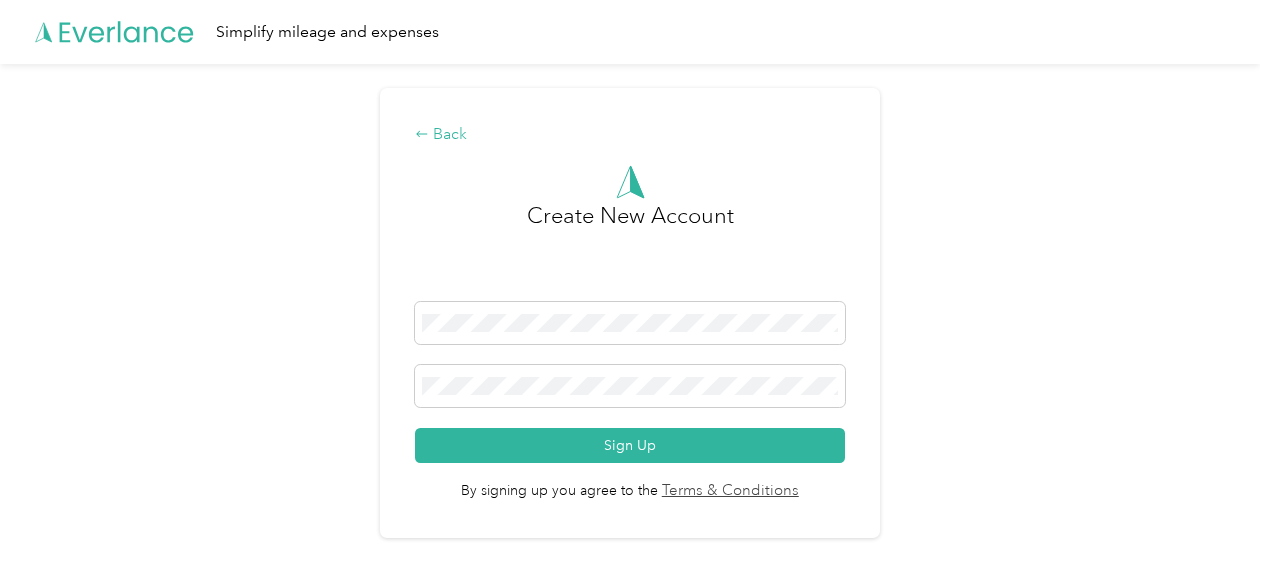 click on "Back" at bounding box center [630, 135] 